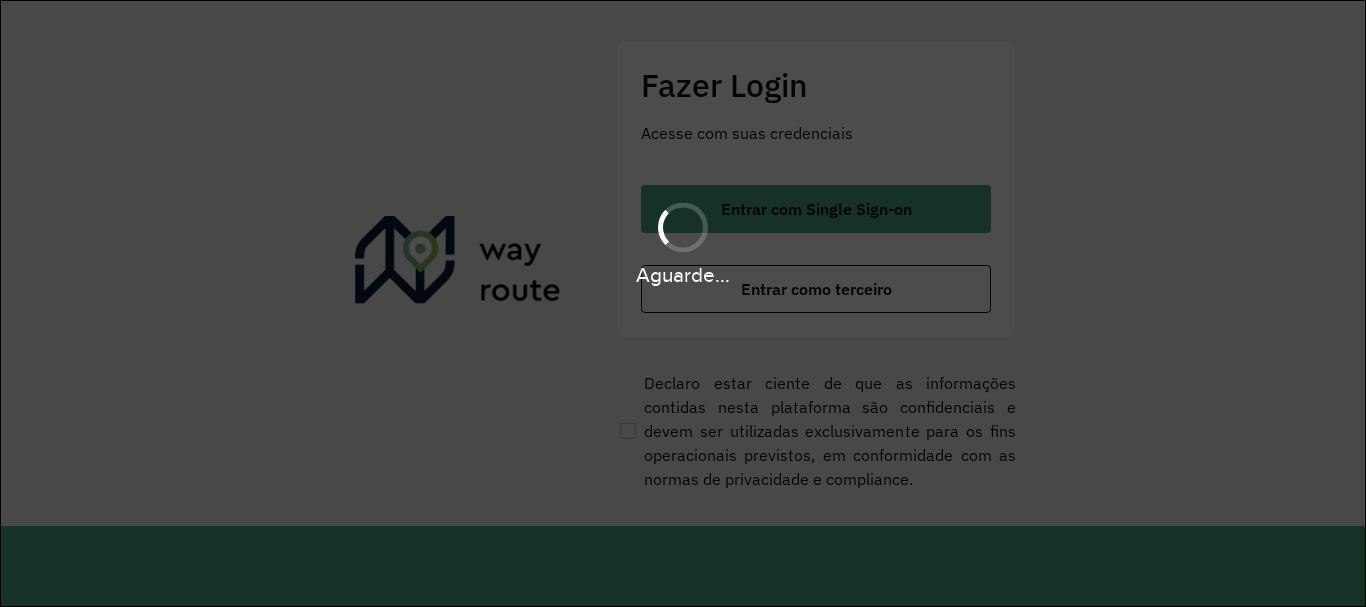 scroll, scrollTop: 0, scrollLeft: 0, axis: both 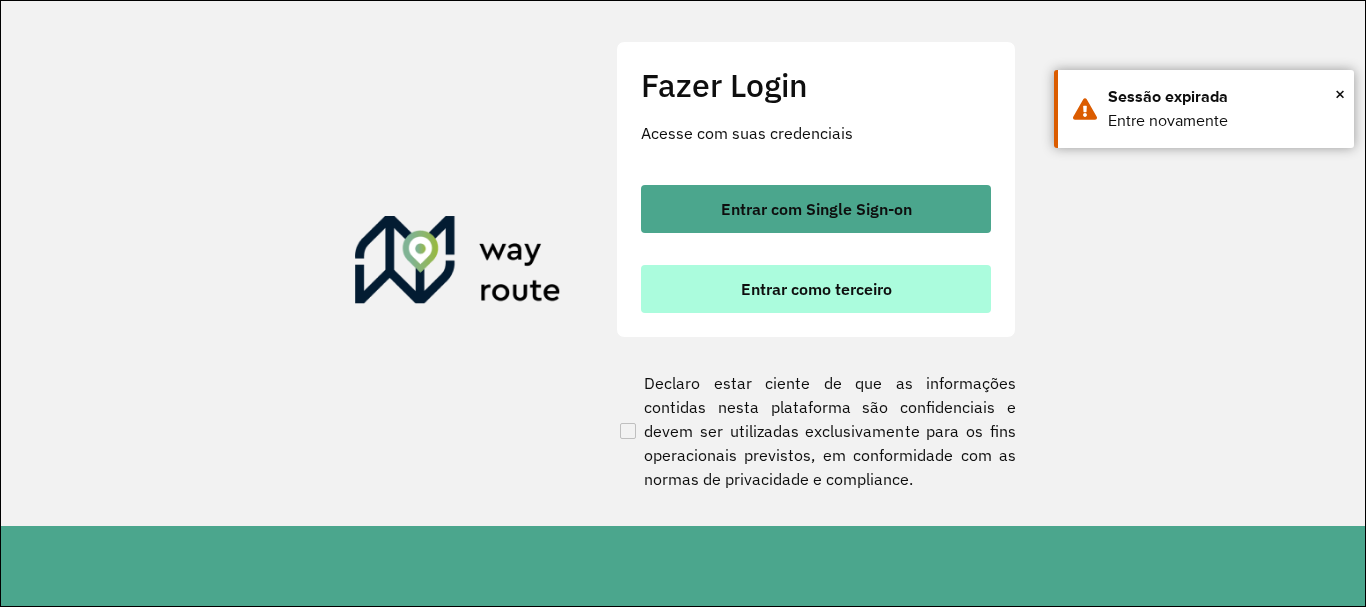click on "Entrar como terceiro" at bounding box center (816, 289) 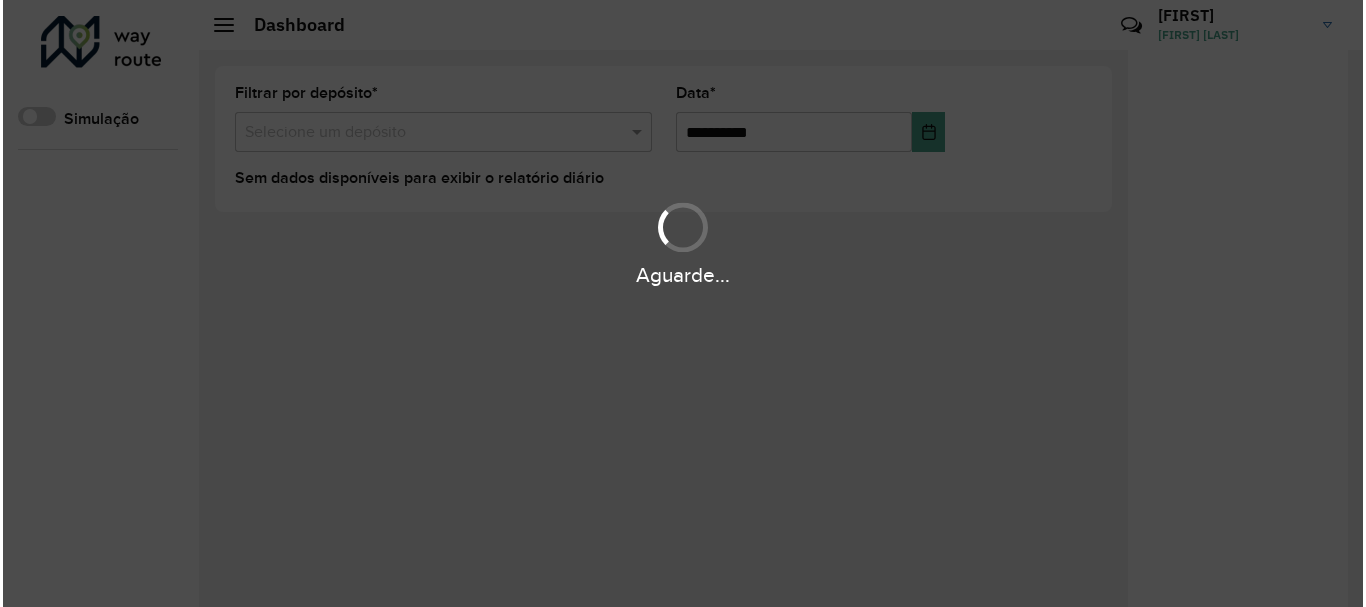 scroll, scrollTop: 0, scrollLeft: 0, axis: both 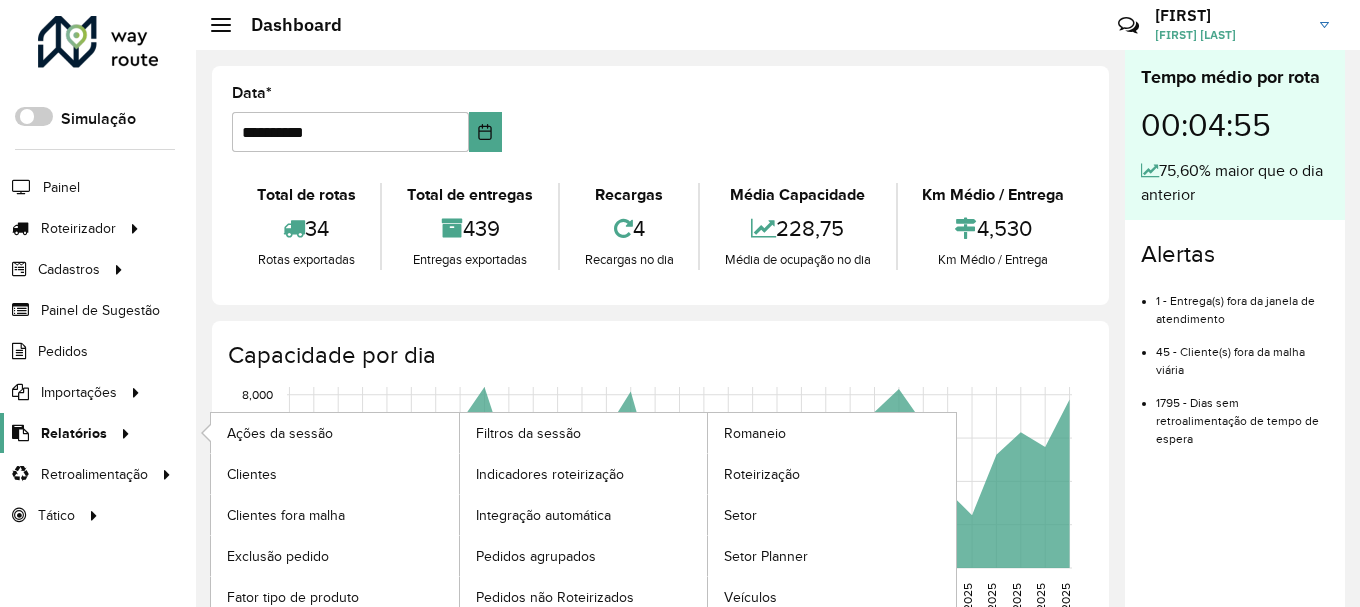 click on "Relatórios" 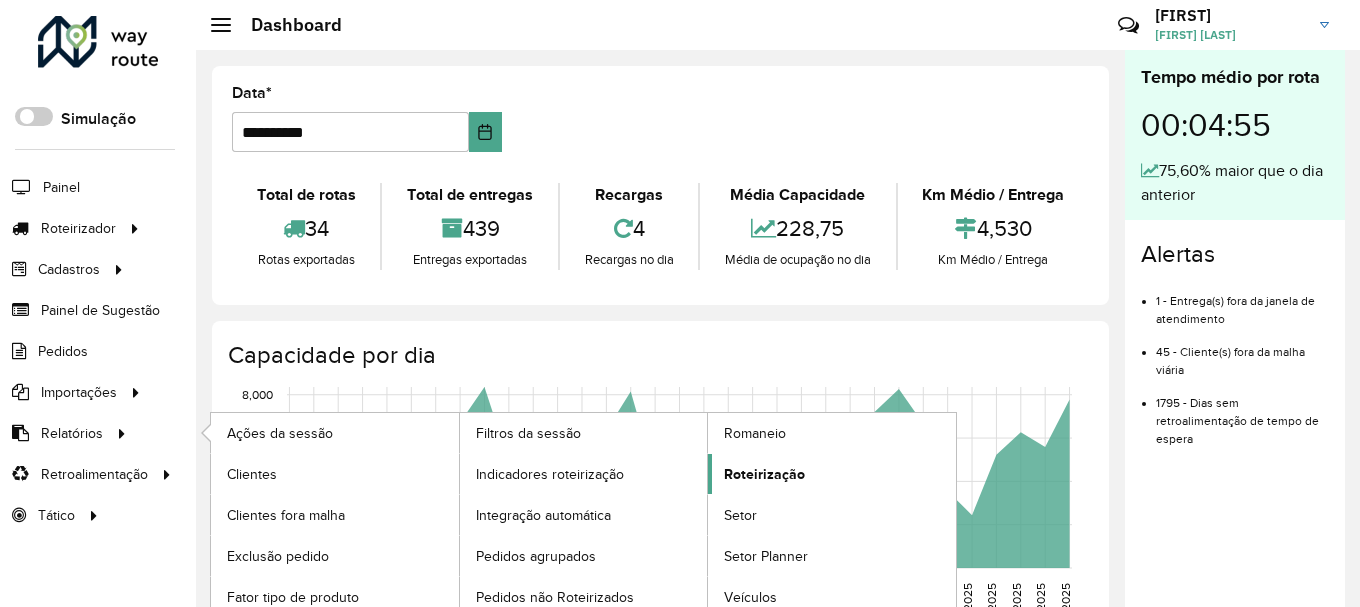 click on "Roteirização" 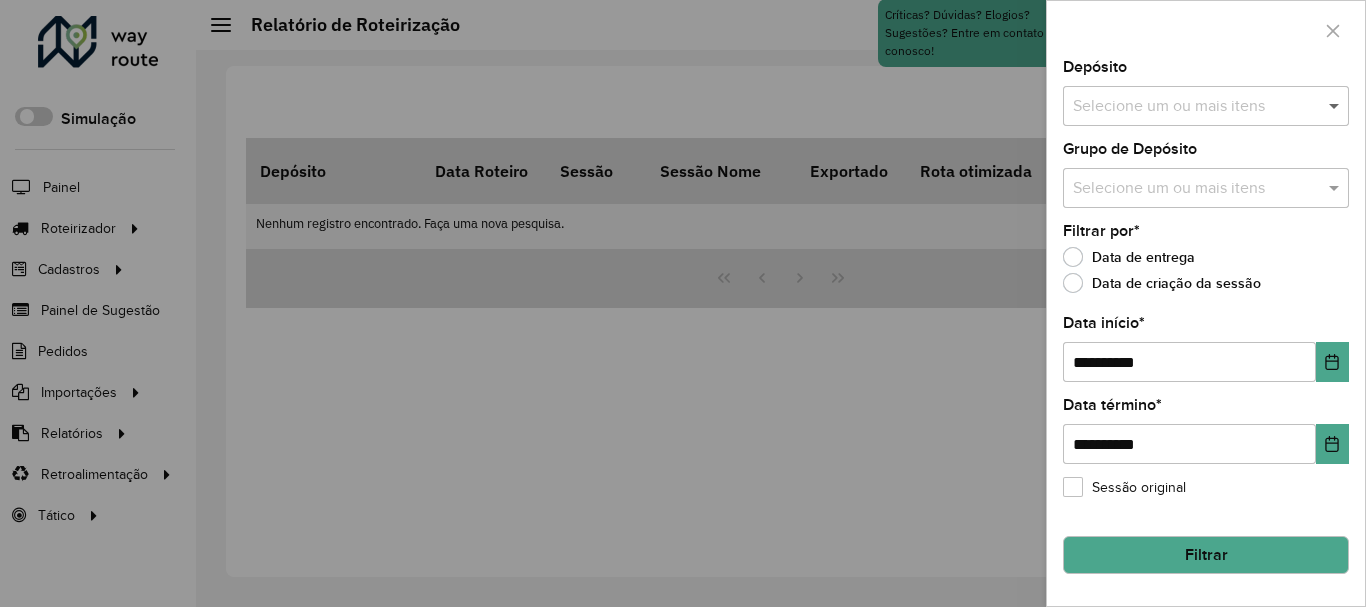click at bounding box center (1336, 106) 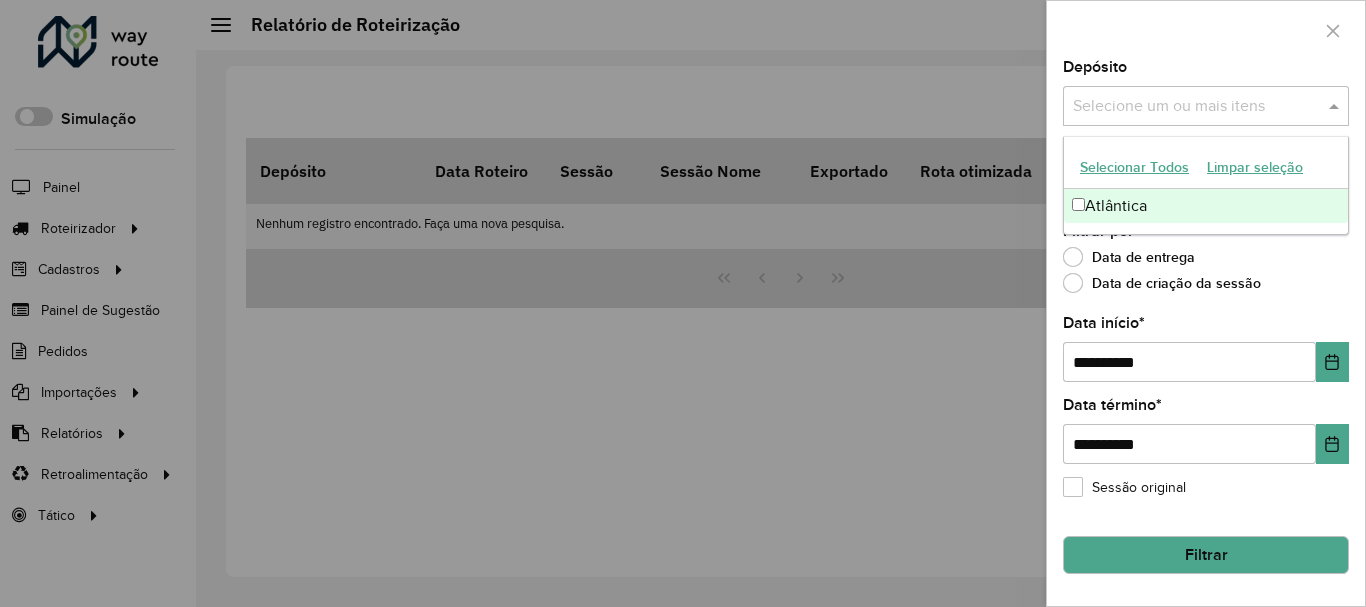click on "Atlântica" at bounding box center (1206, 206) 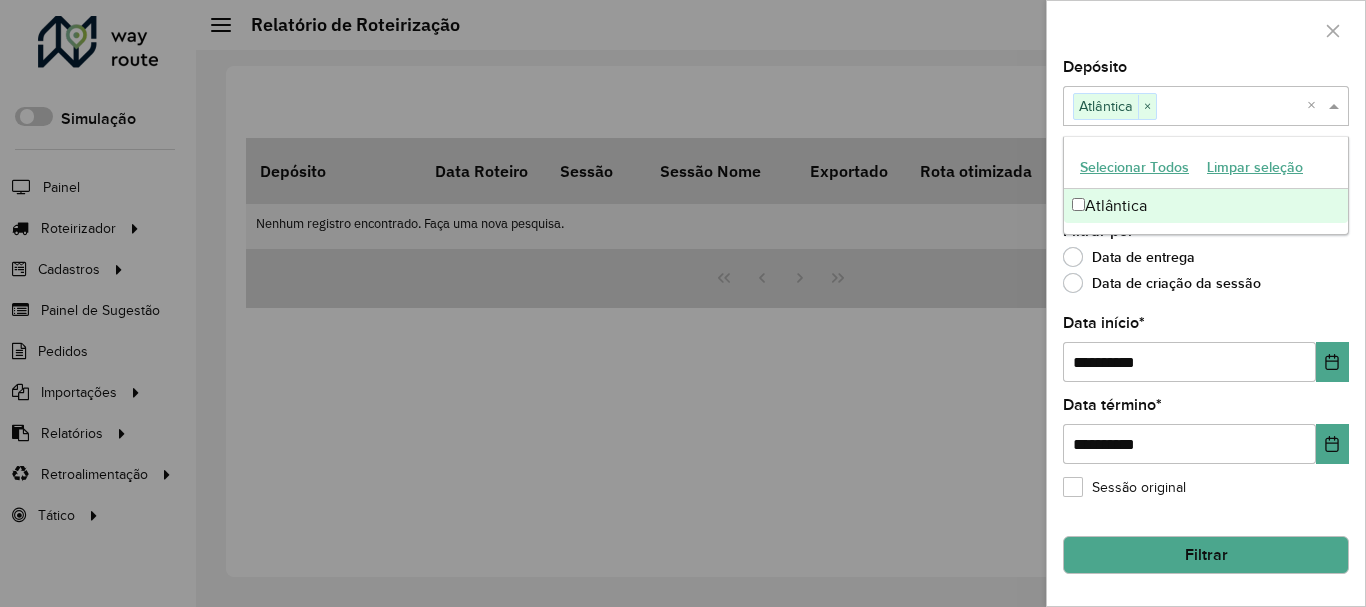 click on "Selecionar Todos   Limpar seleção   Atlântica" at bounding box center (1206, 185) 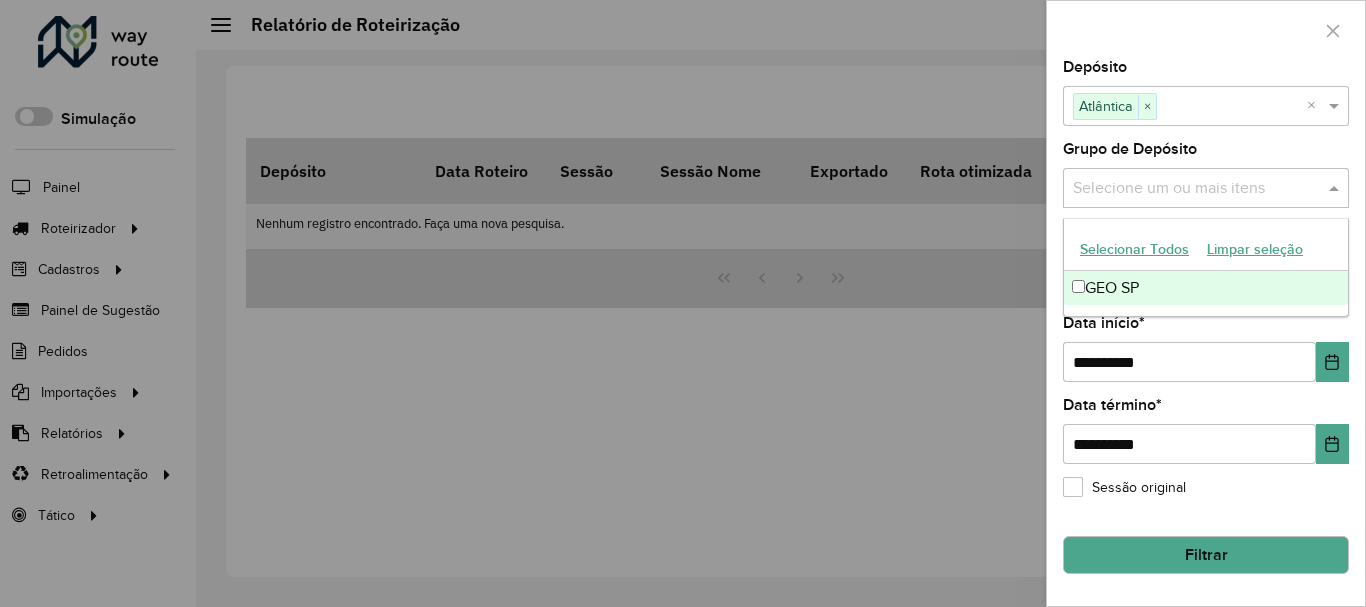click at bounding box center [1196, 189] 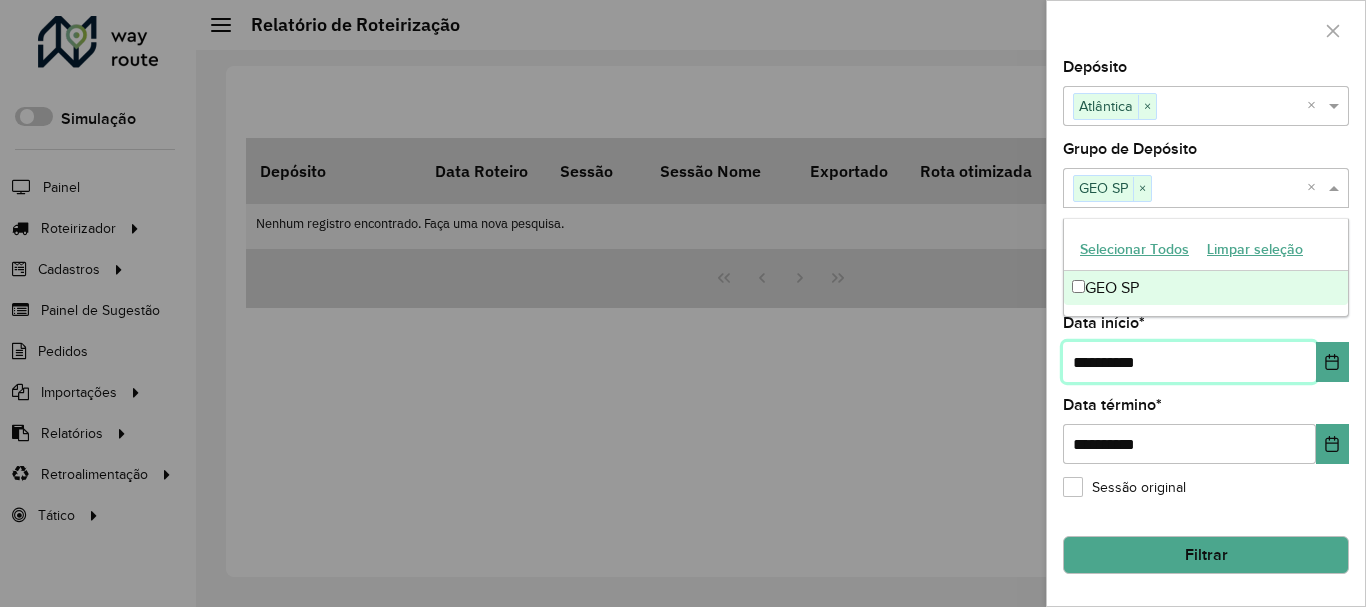 click on "**********" at bounding box center (1189, 362) 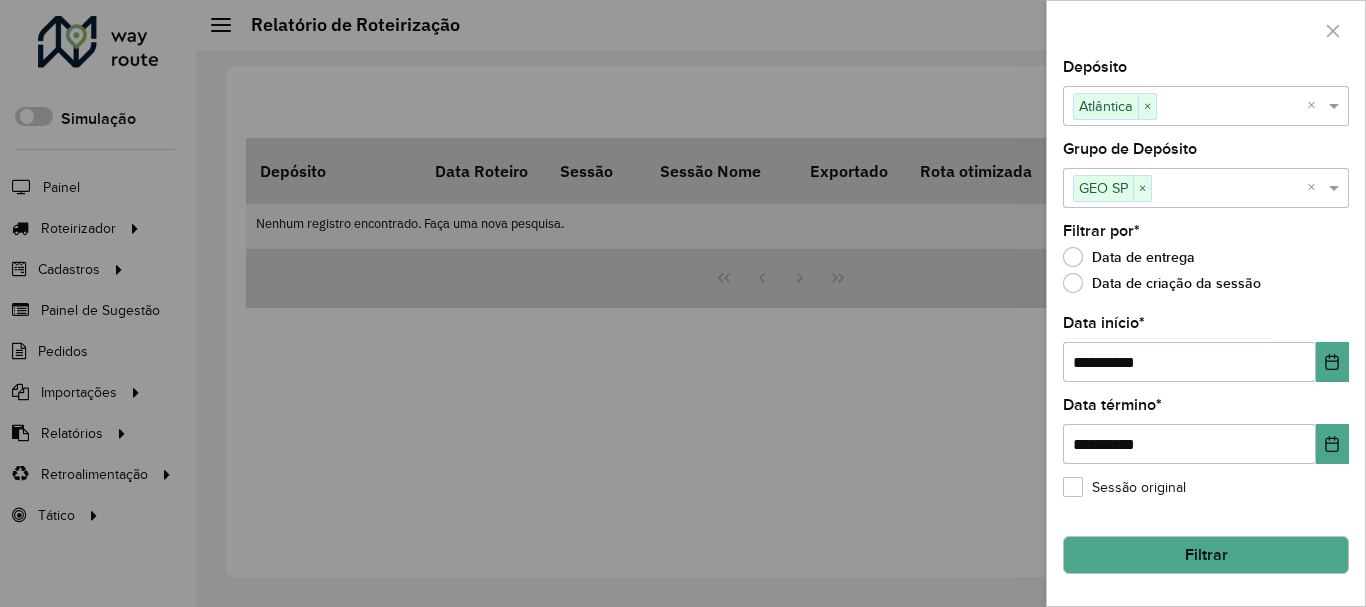 click on "Filtrar" 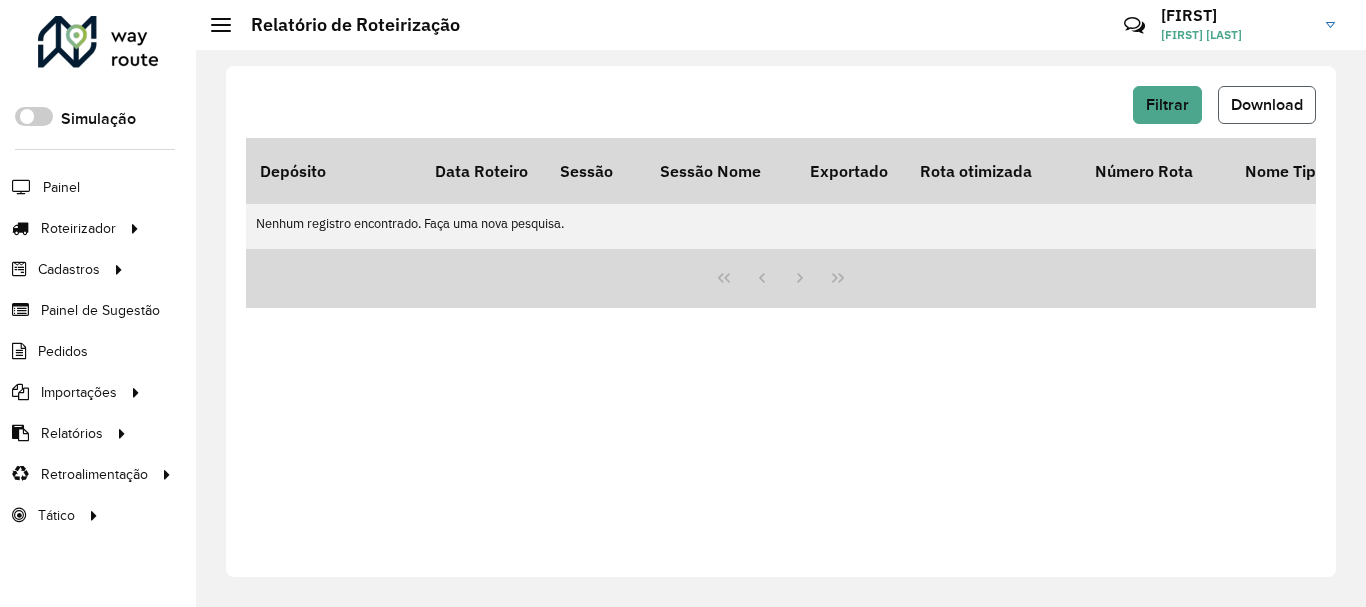 click on "Download" 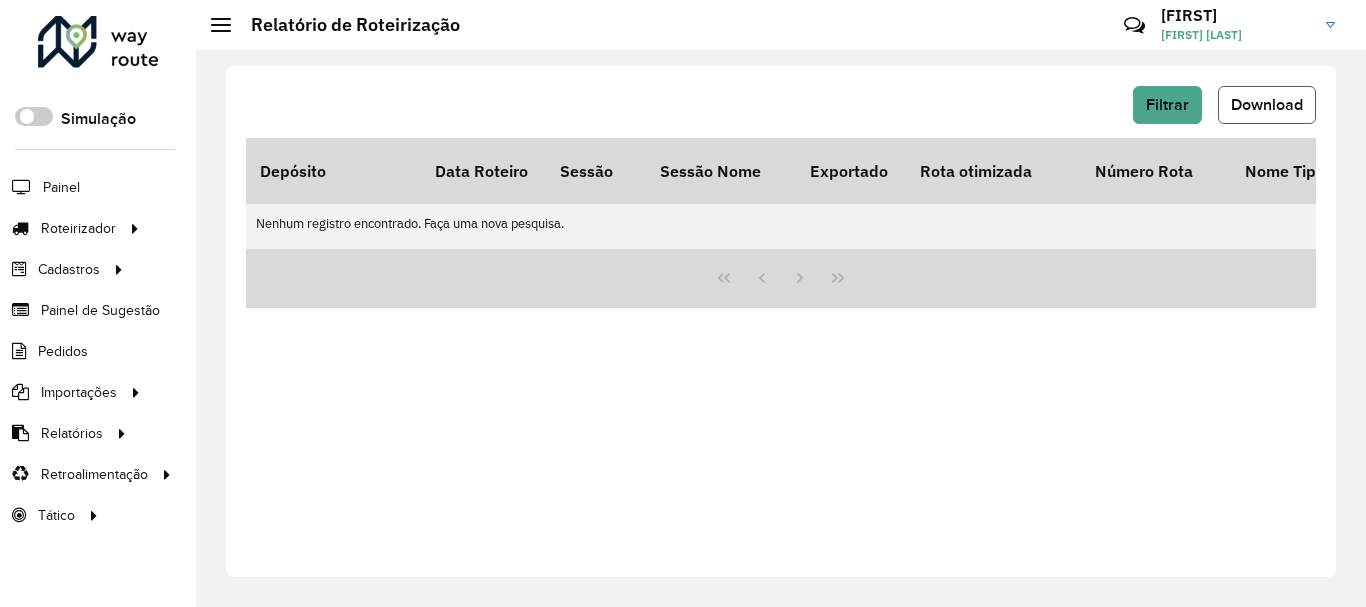 click on "Download" 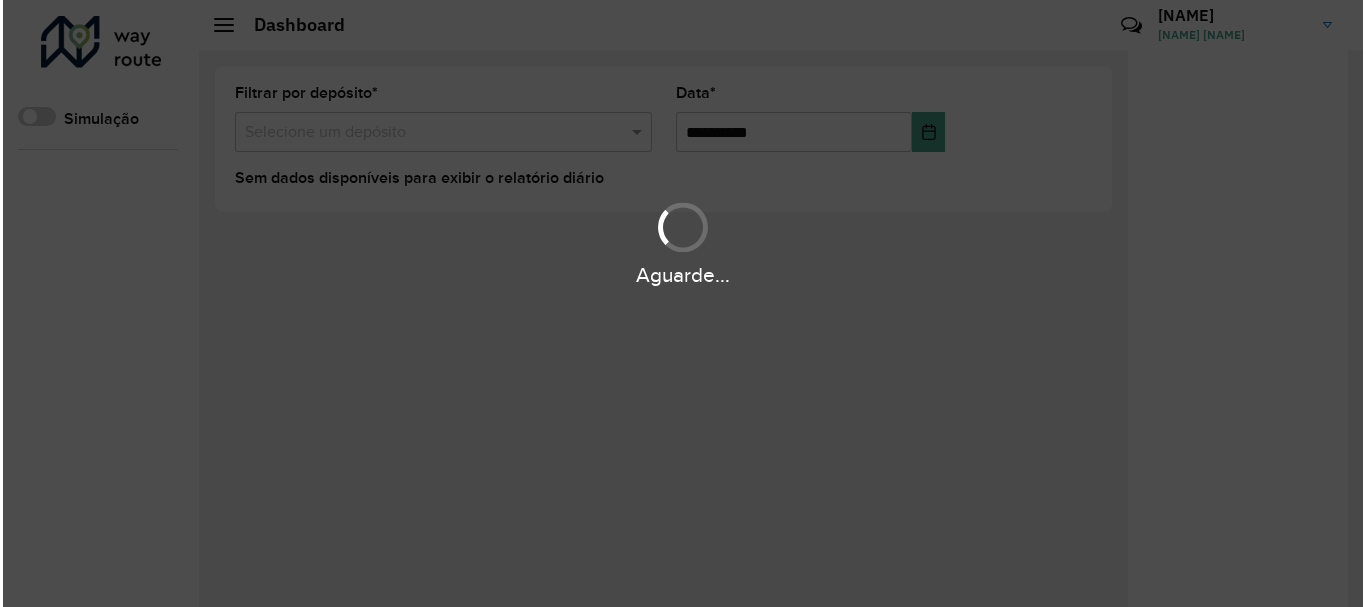 scroll, scrollTop: 0, scrollLeft: 0, axis: both 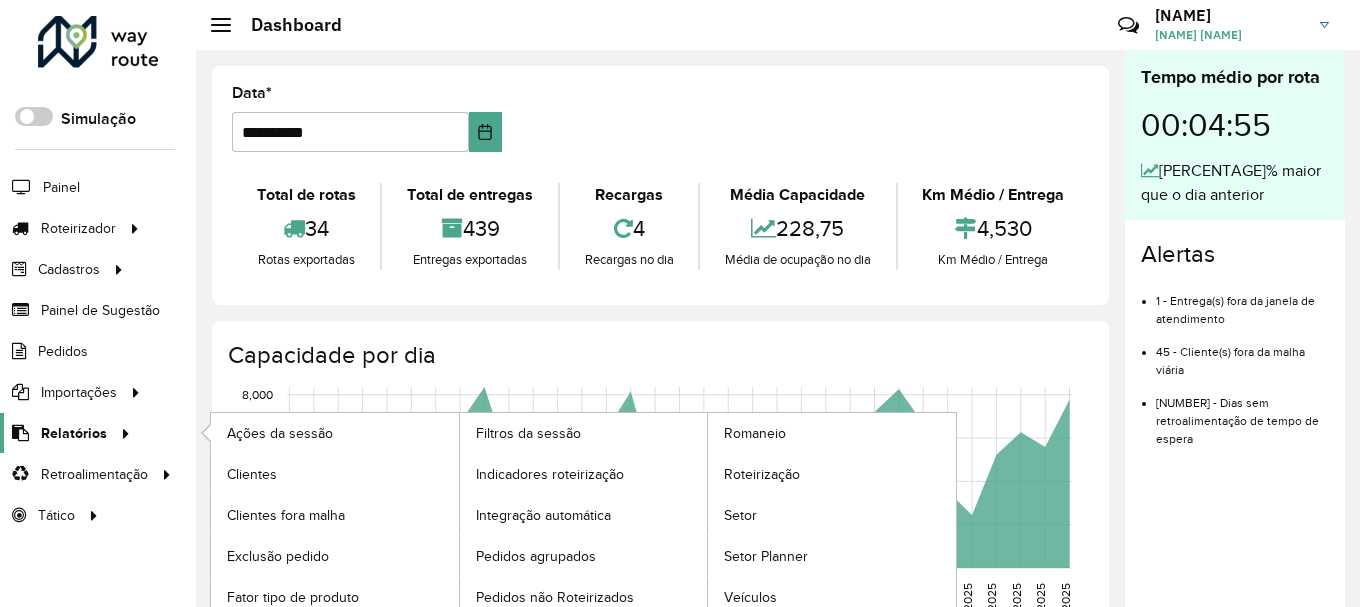 click 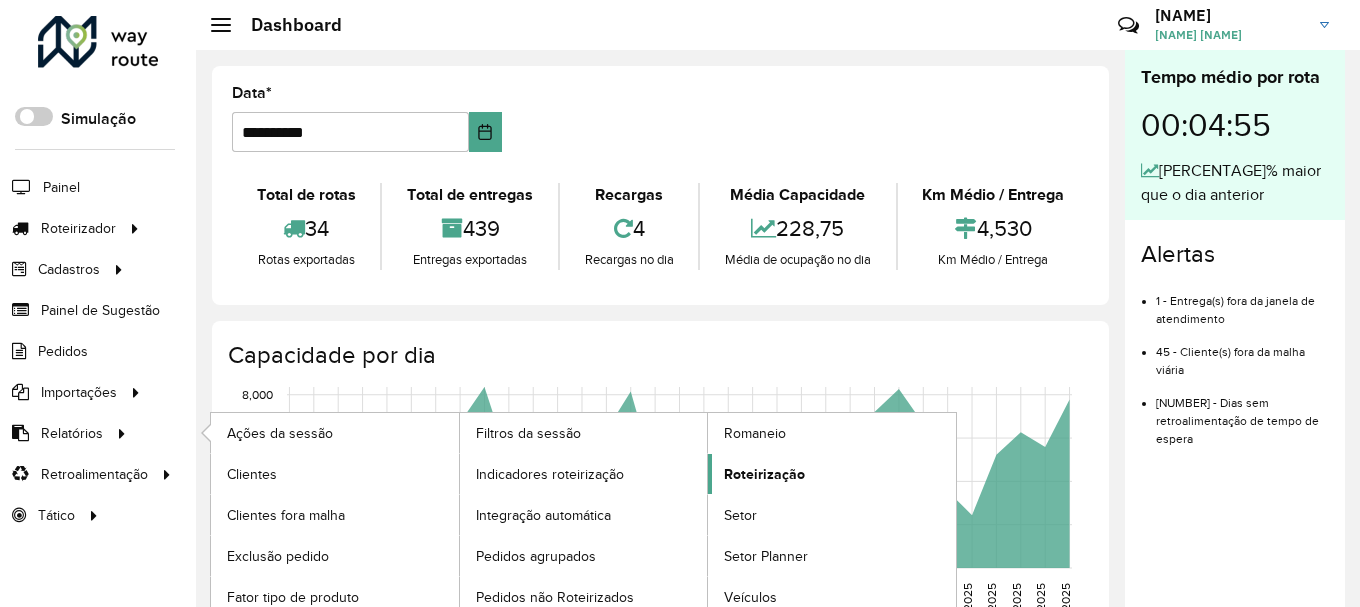 click on "Roteirização" 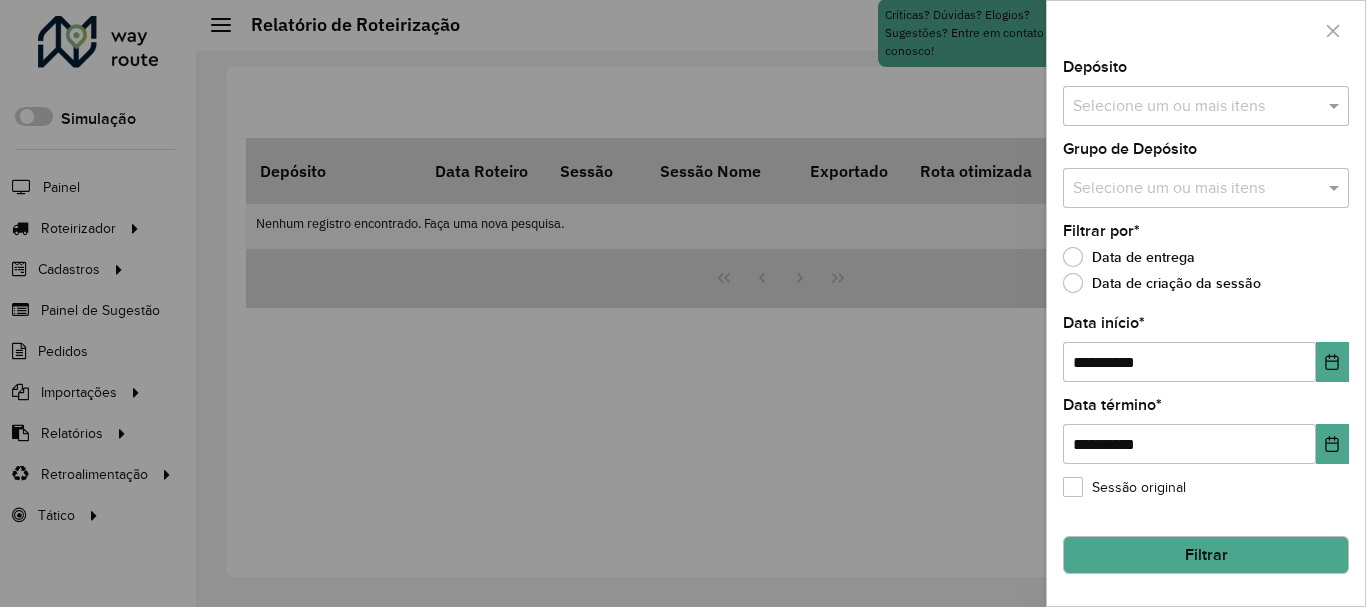 click at bounding box center [1196, 107] 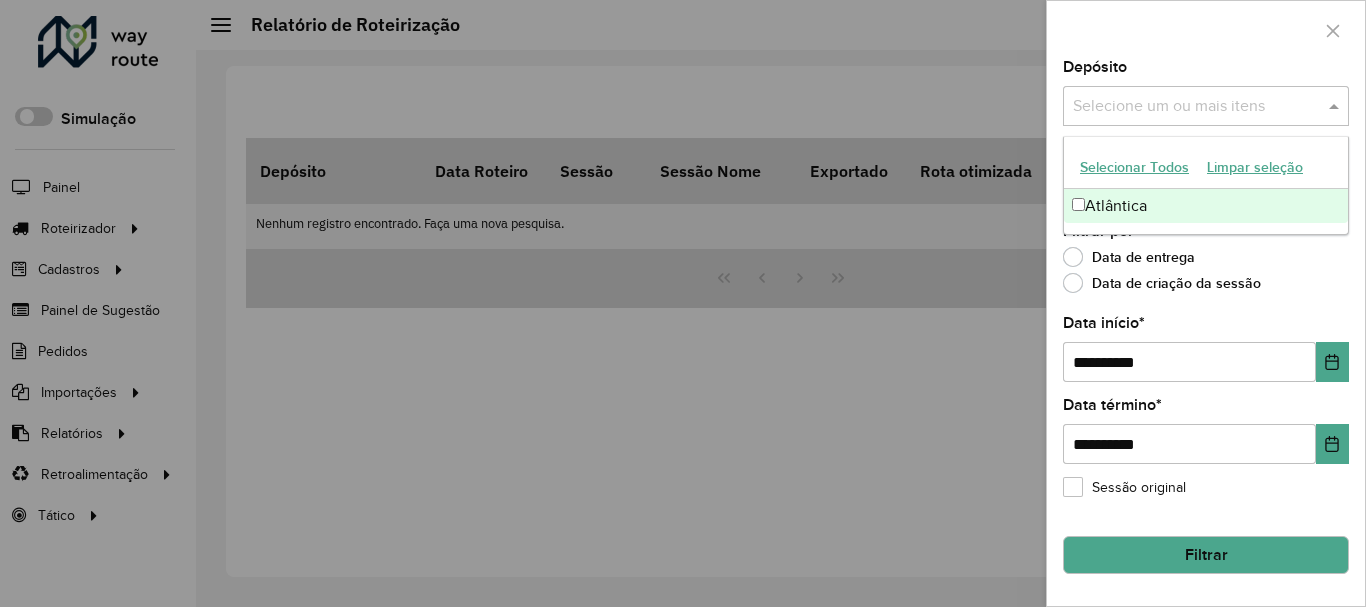 click on "Atlântica" at bounding box center [1206, 206] 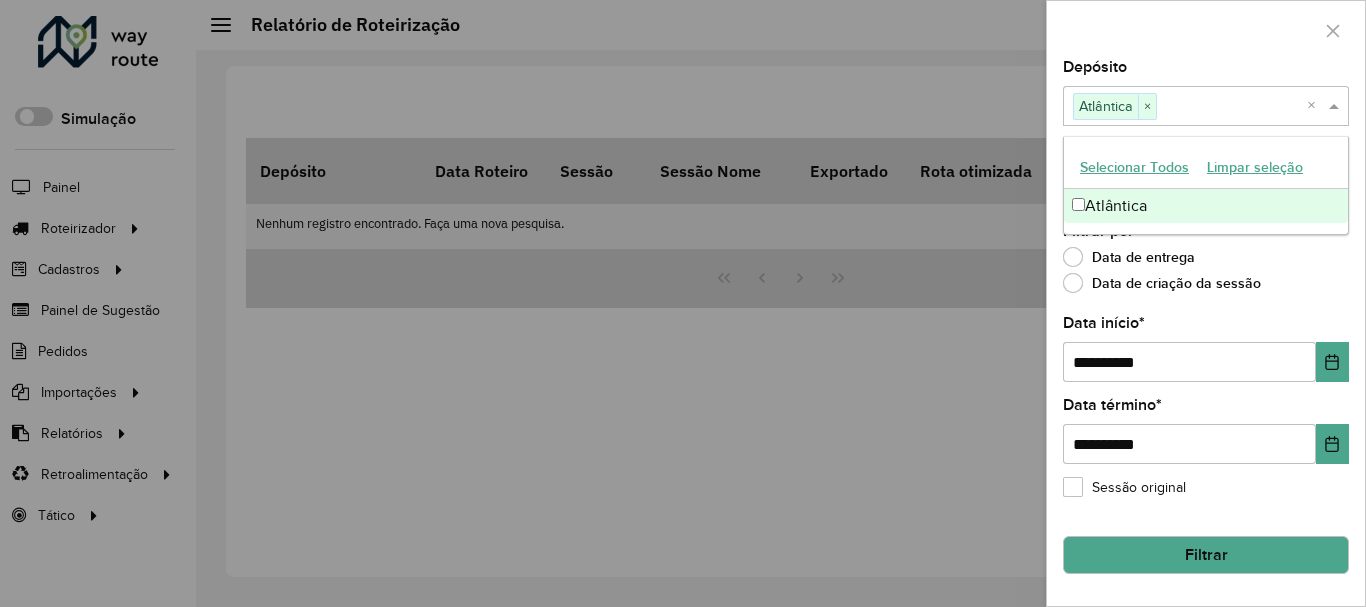 drag, startPoint x: 1130, startPoint y: 247, endPoint x: 1127, endPoint y: 208, distance: 39.115215 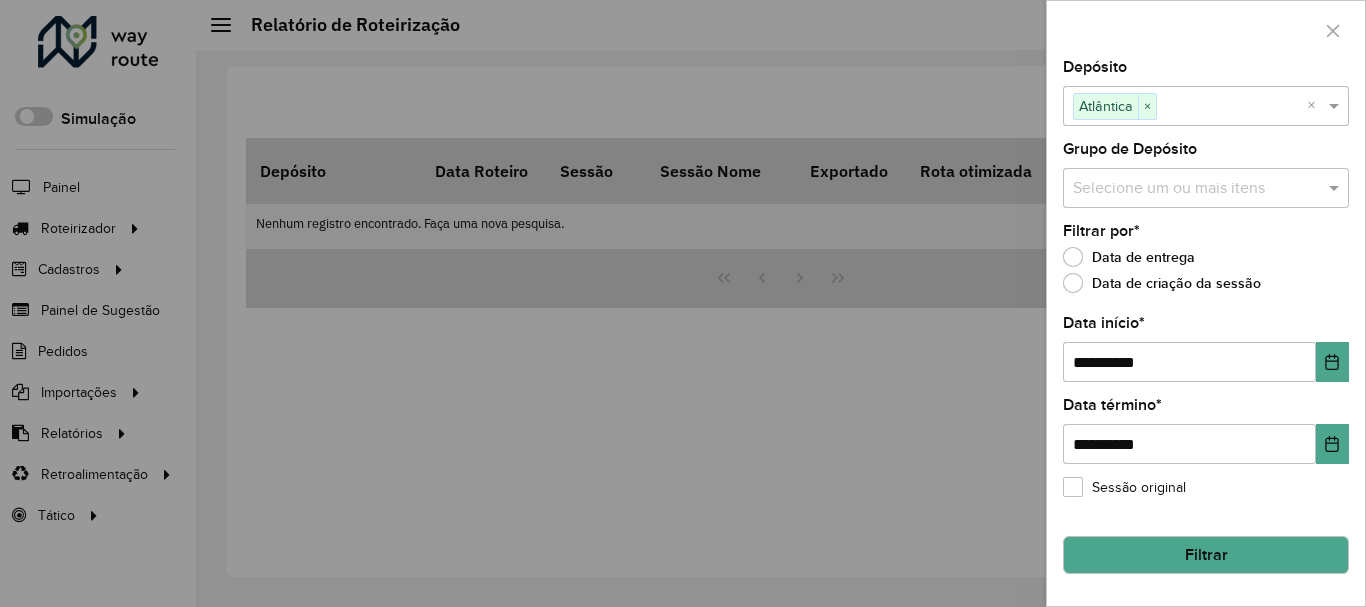 click at bounding box center [1196, 189] 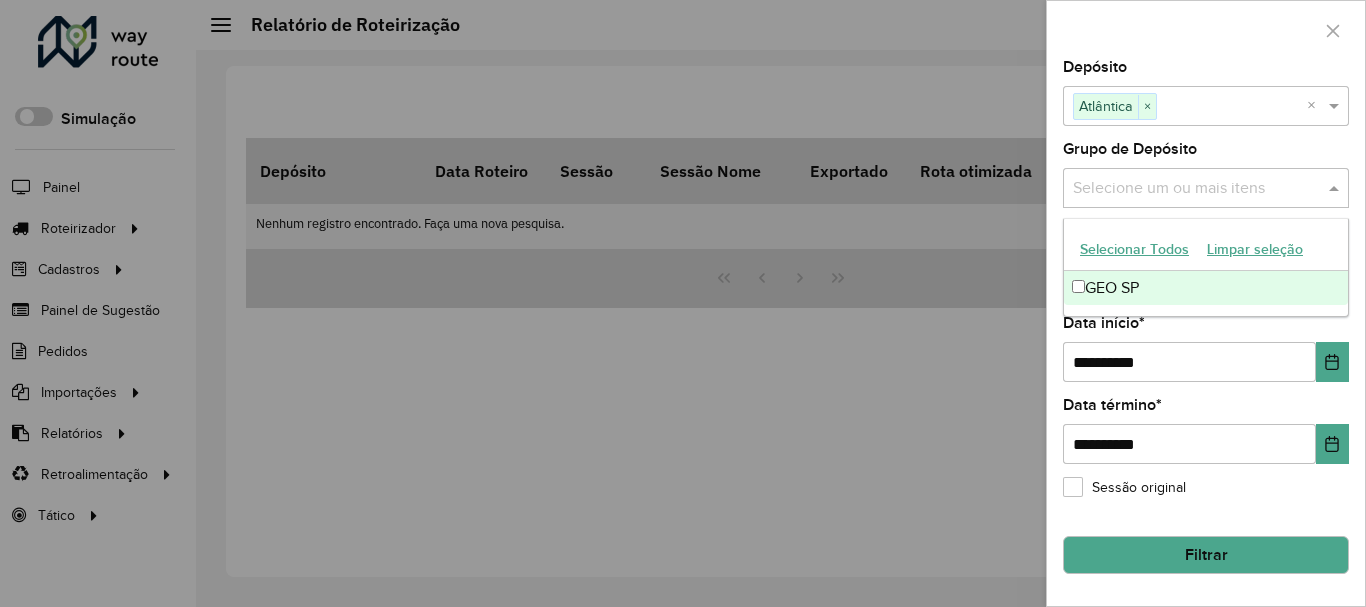 click on "GEO SP" at bounding box center (1206, 288) 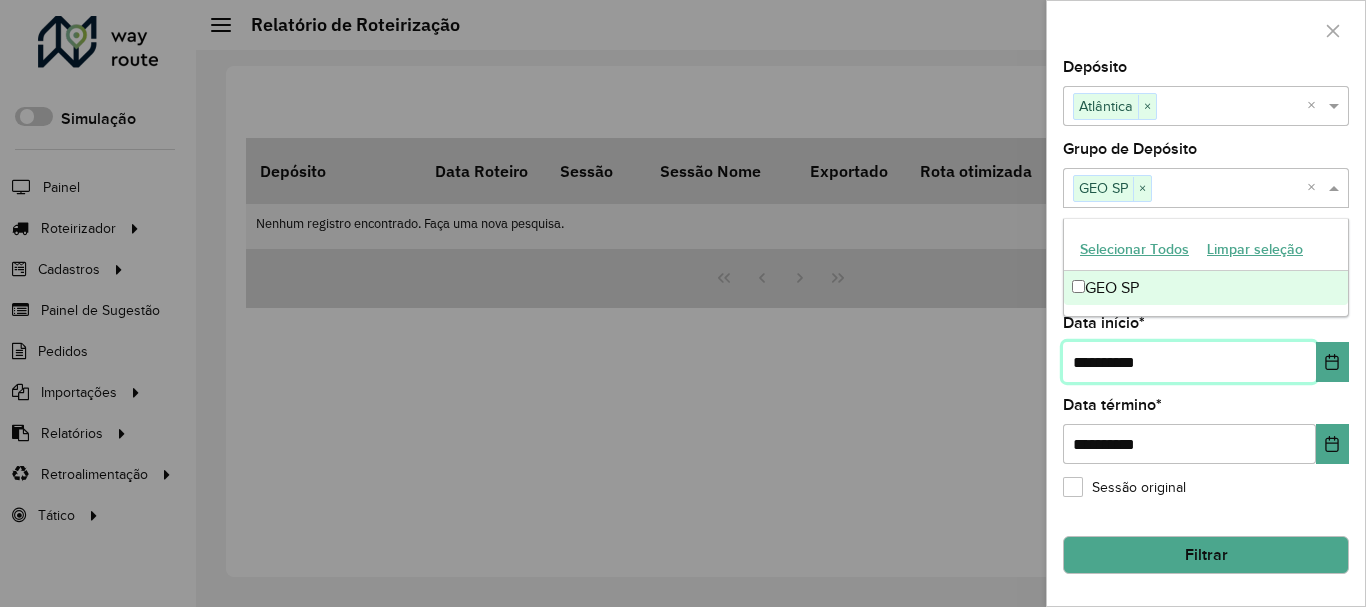 drag, startPoint x: 1124, startPoint y: 372, endPoint x: 1139, endPoint y: 393, distance: 25.806976 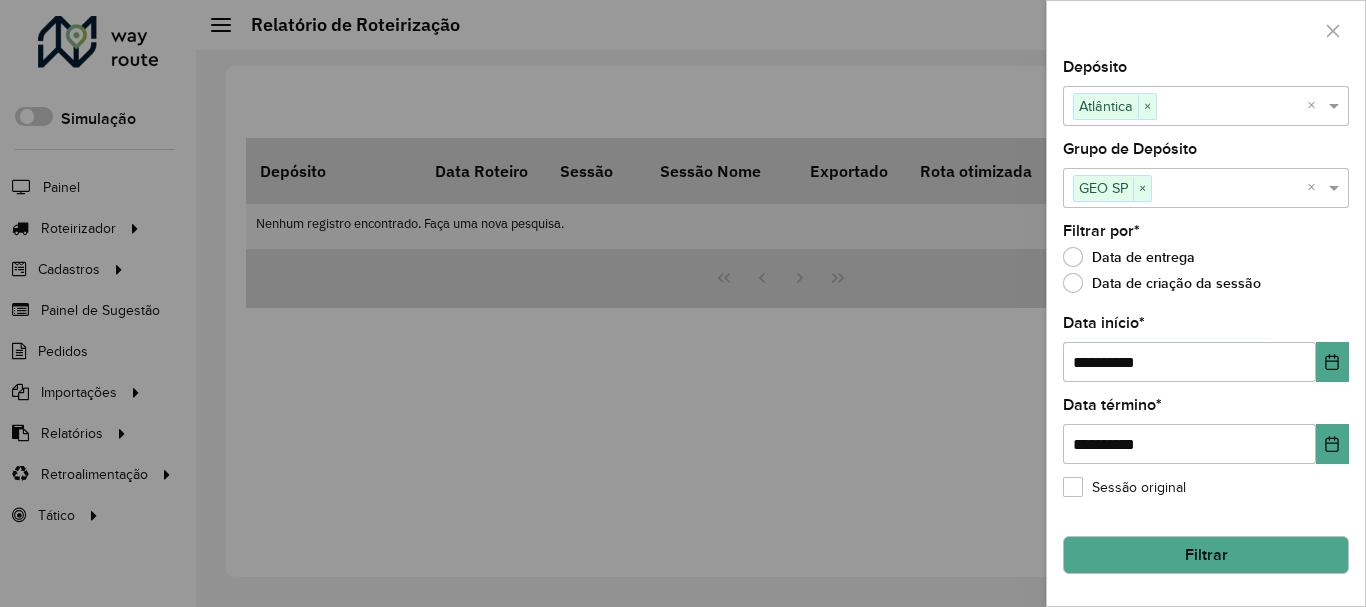 click on "Filtrar" 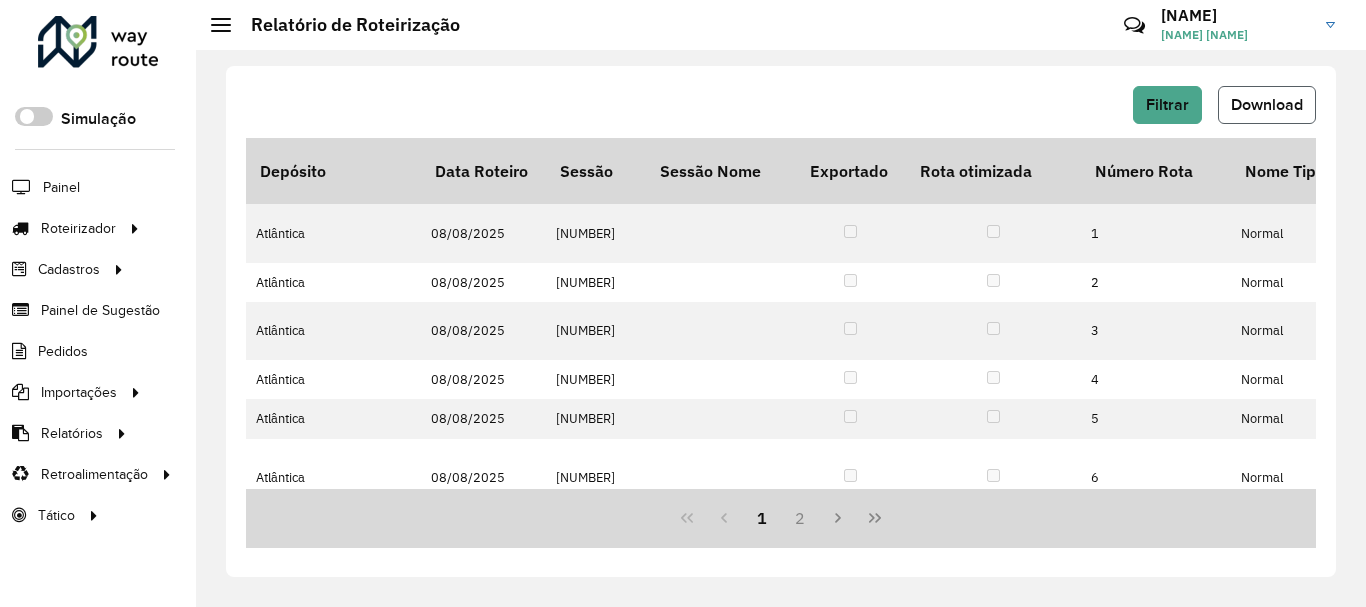 click on "Download" 